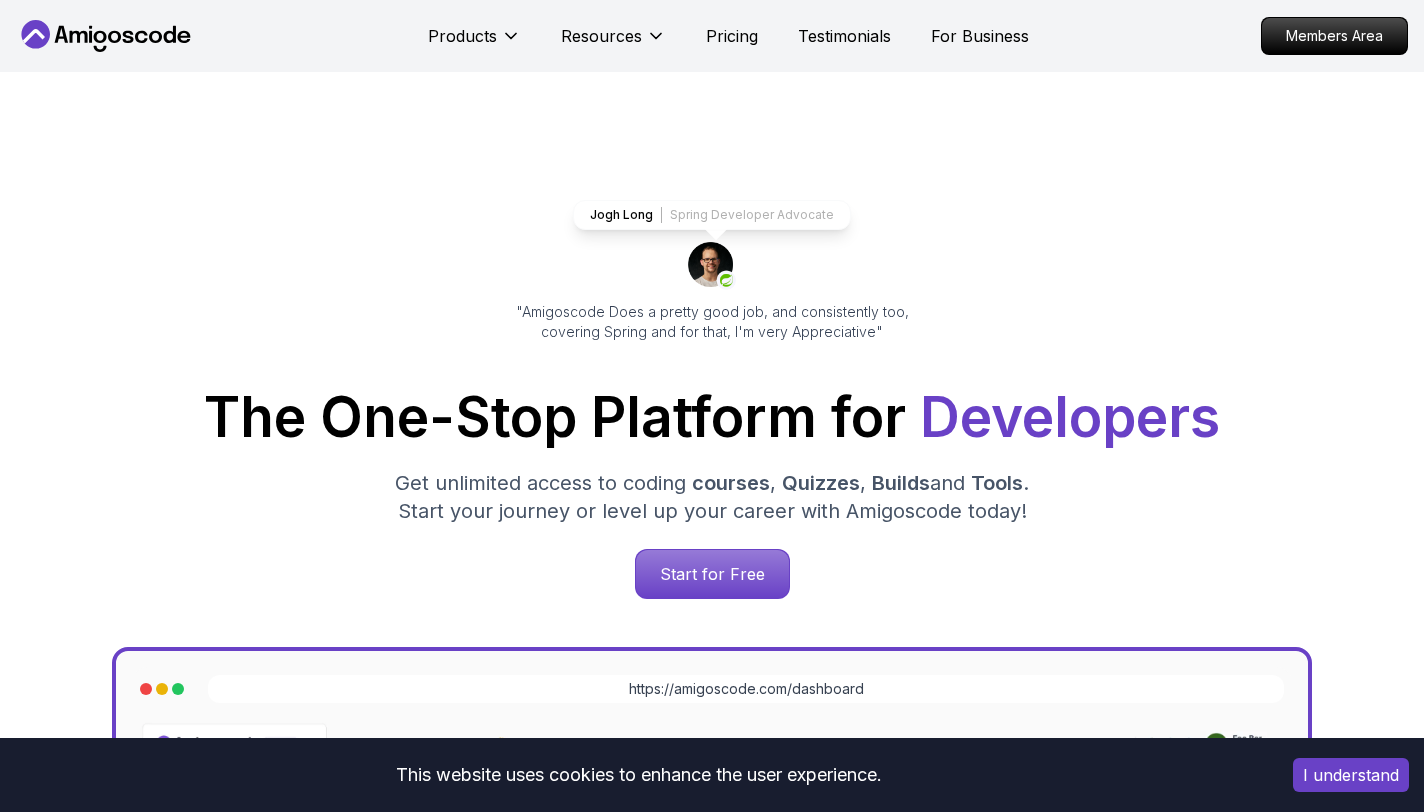 scroll, scrollTop: 4555, scrollLeft: 0, axis: vertical 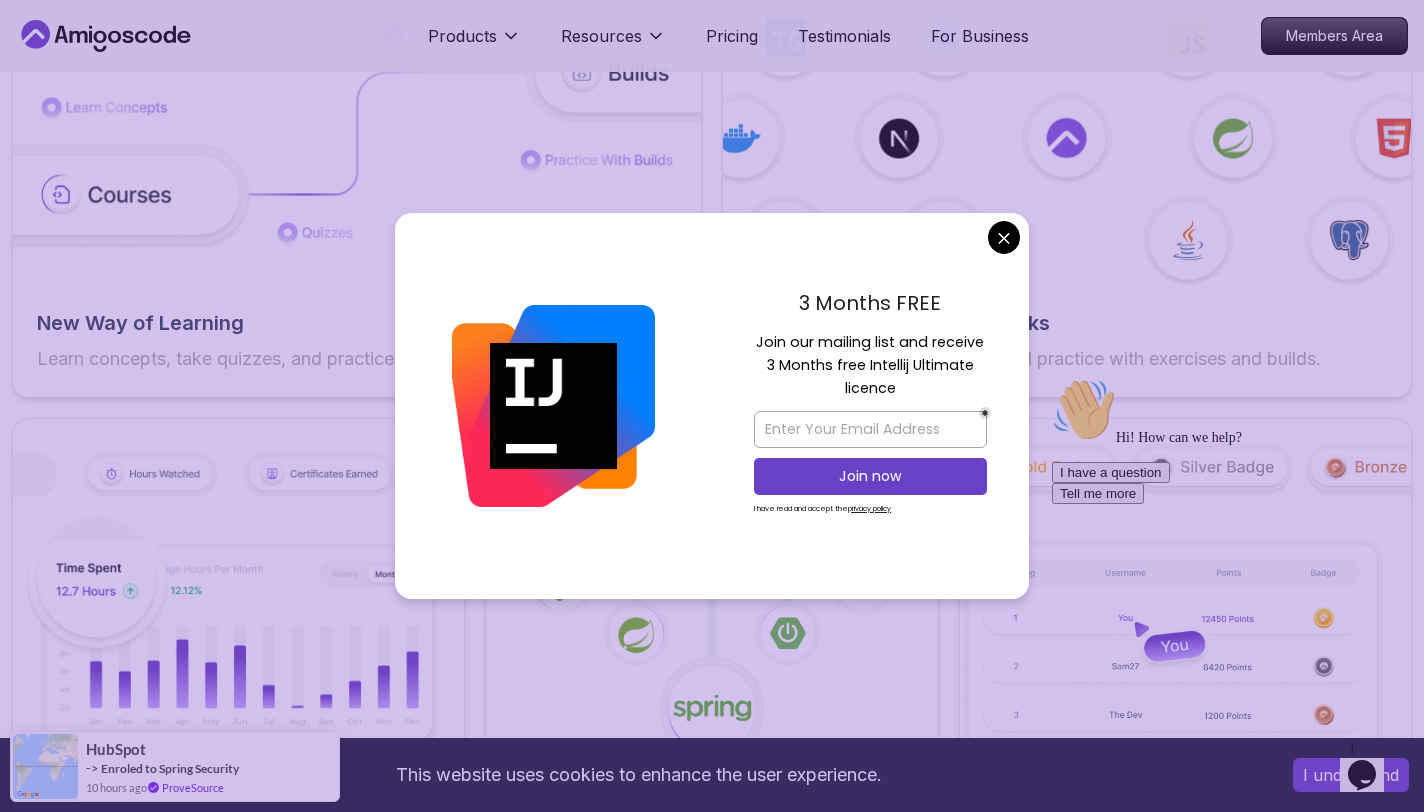 click on "This website uses cookies to enhance the user experience. I understand Products Resources Pricing Testimonials For Business Members Area Products Resources Pricing Testimonials For Business Members Area Jogh Long Spring Developer Advocate "Amigoscode Does a pretty good job, and consistently too, covering Spring and for that, I'm very Appreciative" The One-Stop Platform for   Developers Get unlimited access to coding   courses ,   Quizzes ,   Builds  and   Tools . Start your journey or level up your career with Amigoscode today! Start for Free https://amigoscode.com/dashboard OUR AMIGO STUDENTS WORK IN TOP COMPANIES Courses Builds Discover Amigoscode's Latest   Premium Courses! Get unlimited access to coding   courses ,   Quizzes ,   Builds  and   Tools . Start your journey or level up your career with Amigoscode today! Browse all  courses Advanced Spring Boot Pro Dive deep into Spring Boot with our advanced course, designed to take your skills from intermediate to expert level. NEW Spring Boot for Beginners" at bounding box center [712, 2563] 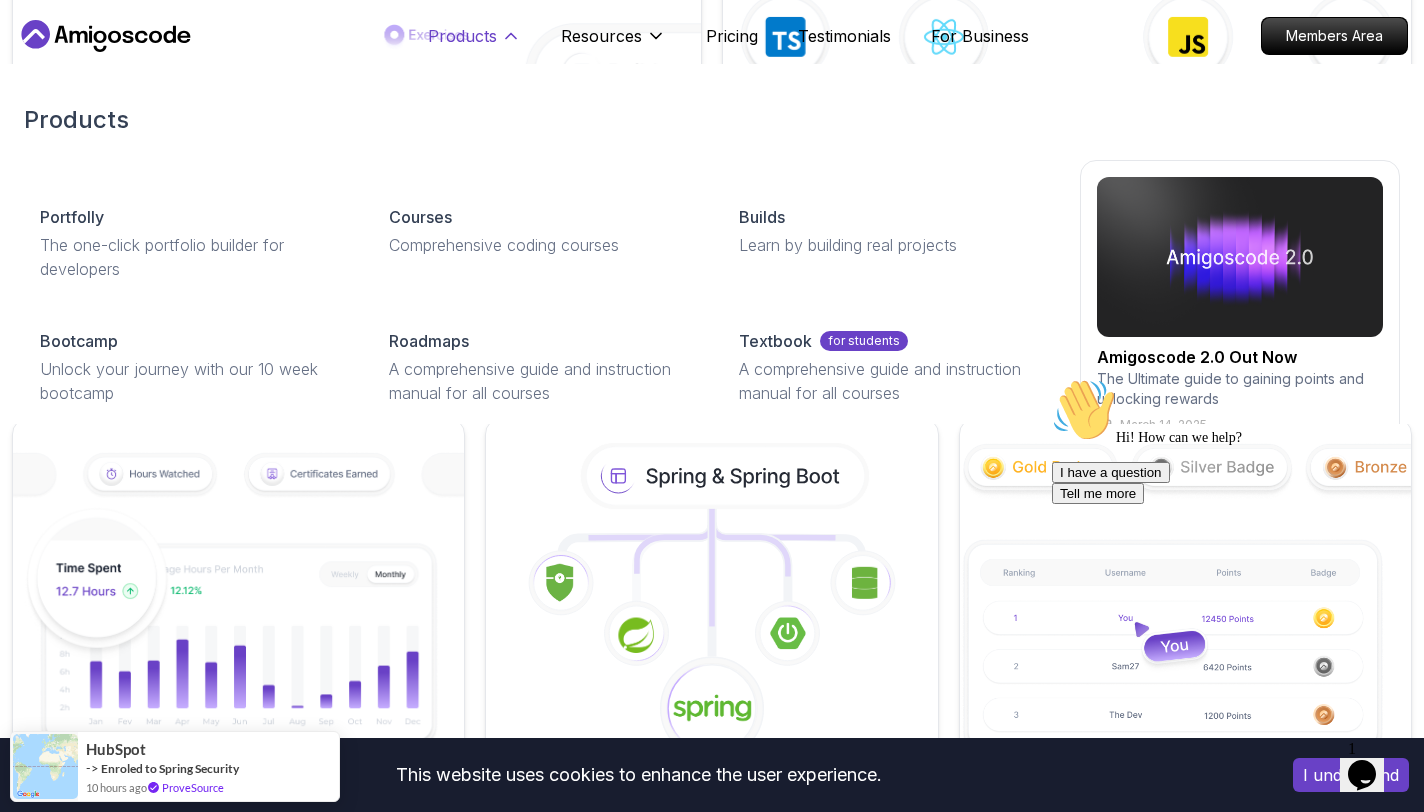 click on "Products" at bounding box center [462, 36] 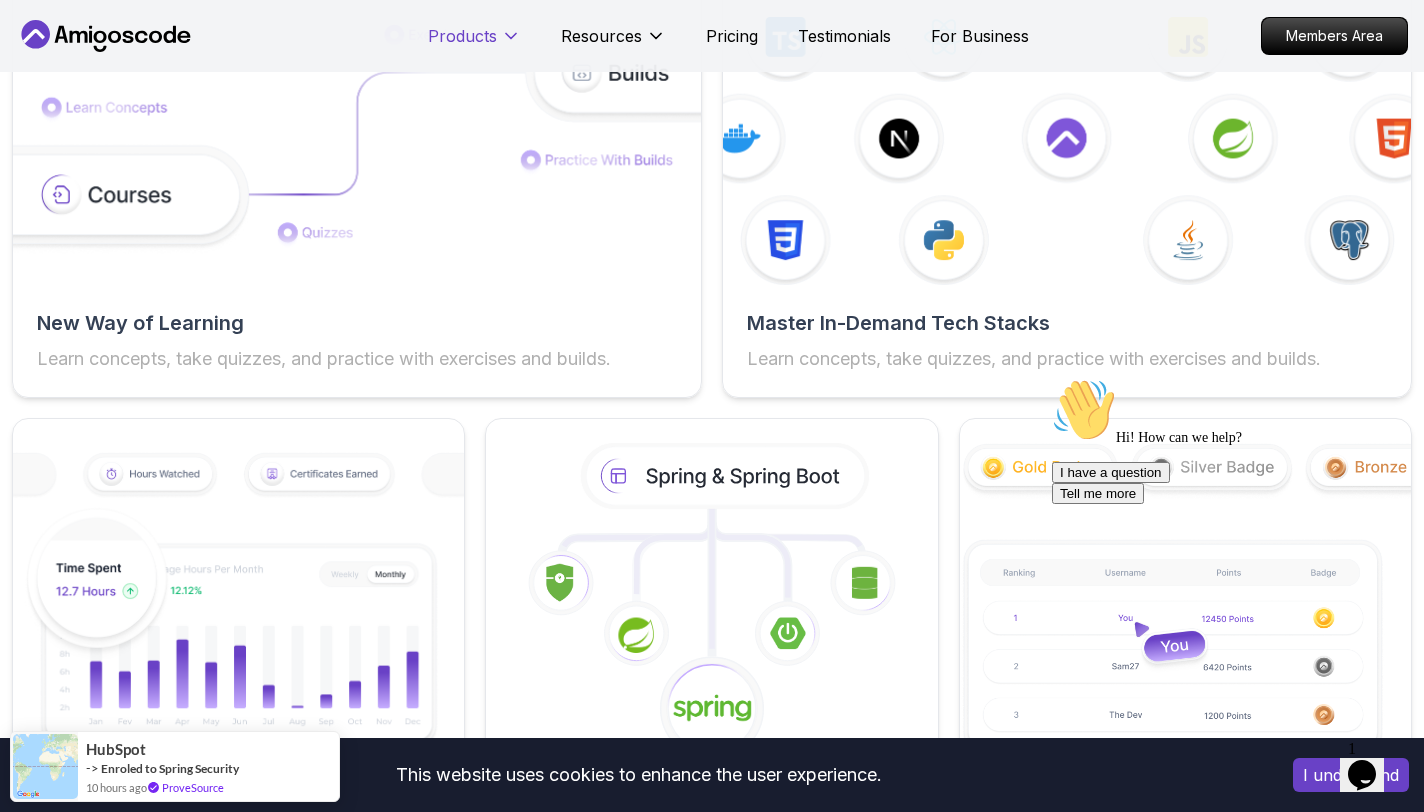 click on "Products" at bounding box center [462, 36] 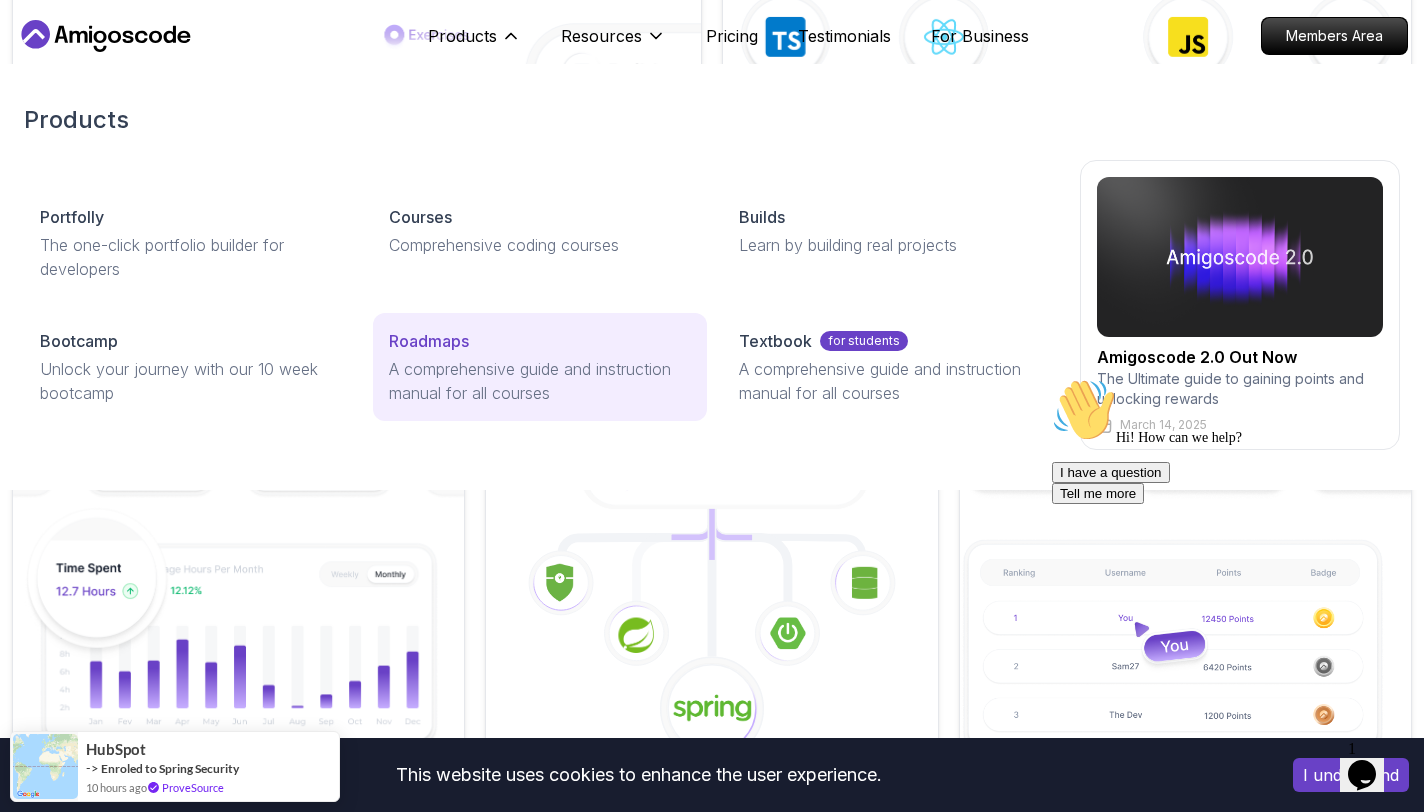 click on "Roadmaps A comprehensive guide and instruction manual for all courses" at bounding box center [539, 367] 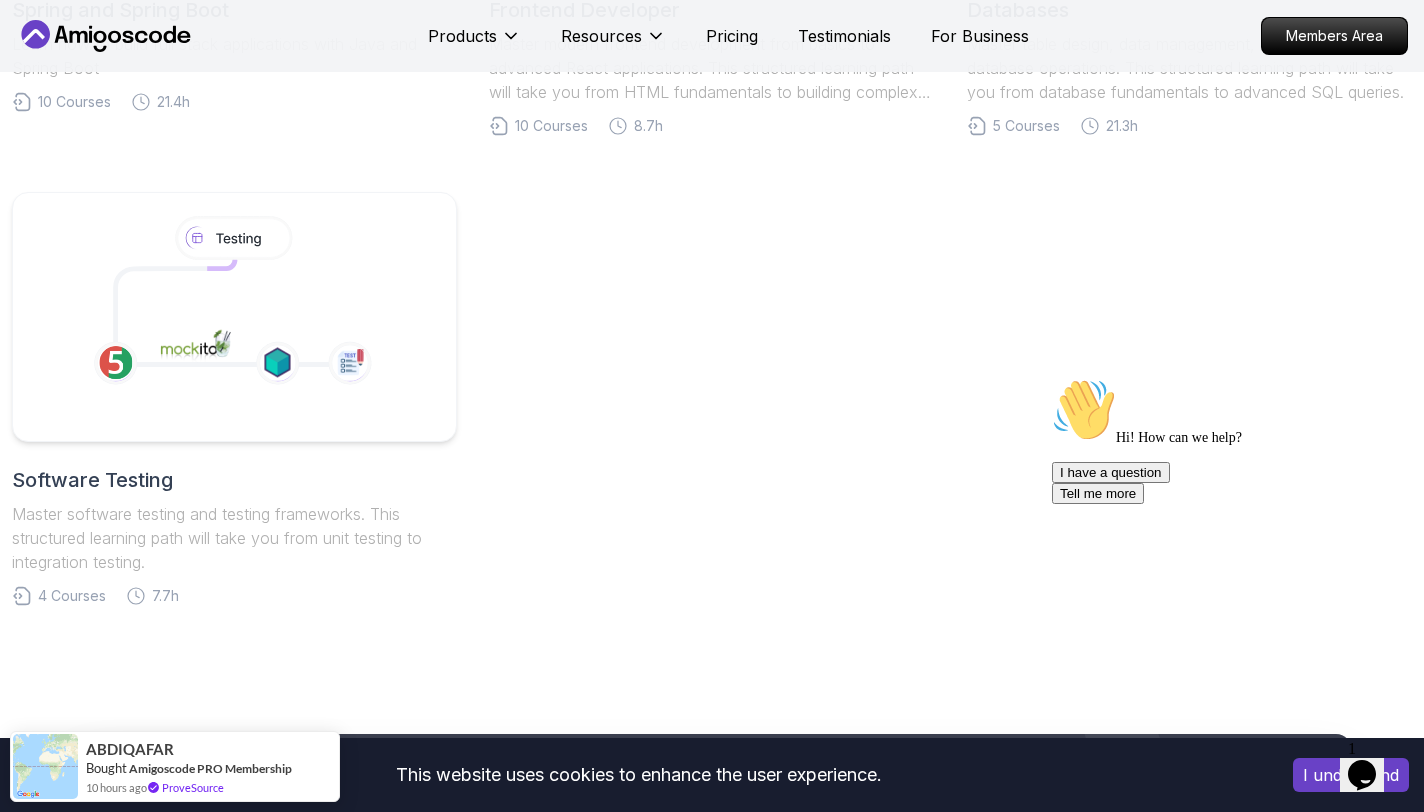 scroll, scrollTop: 963, scrollLeft: 0, axis: vertical 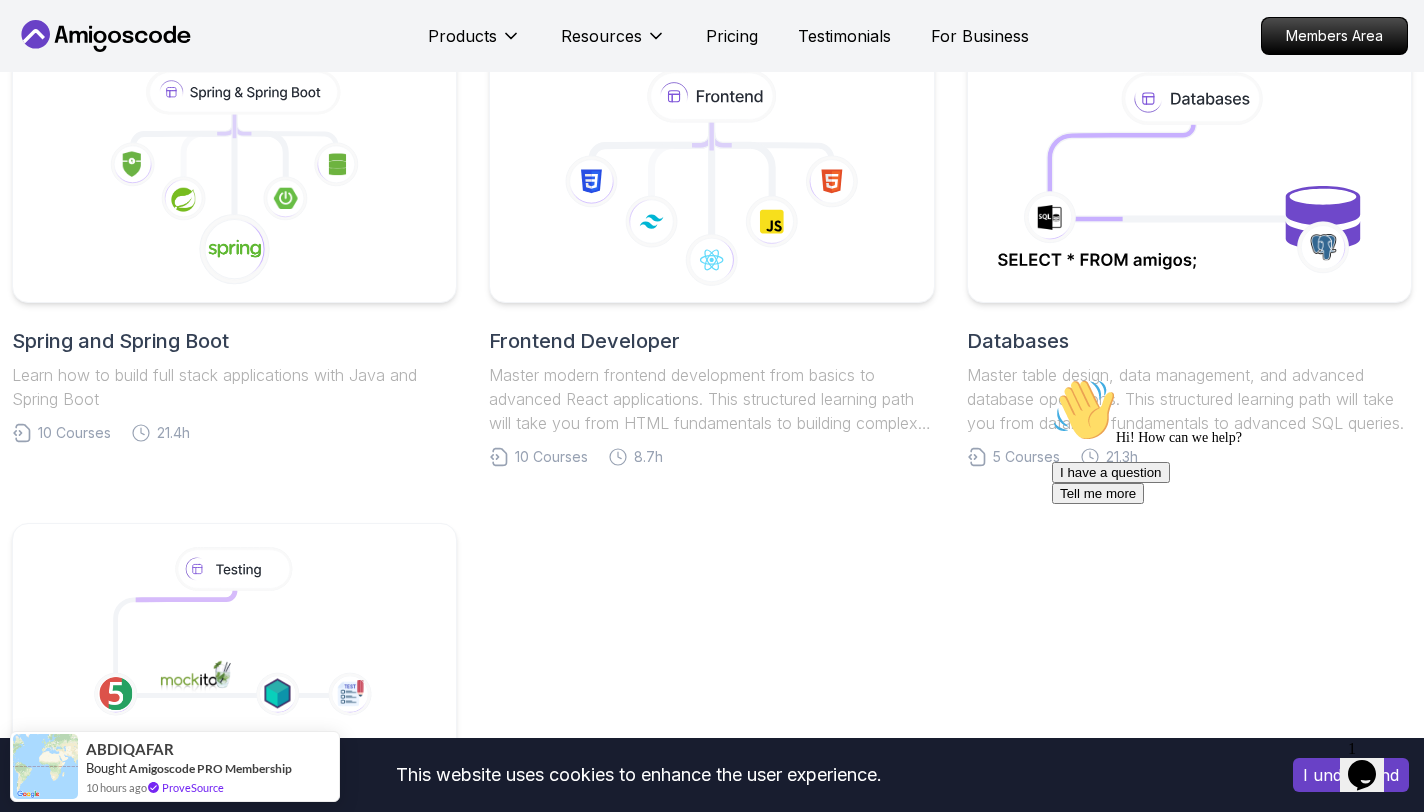 click on "Spring and Spring Boot" at bounding box center (234, 341) 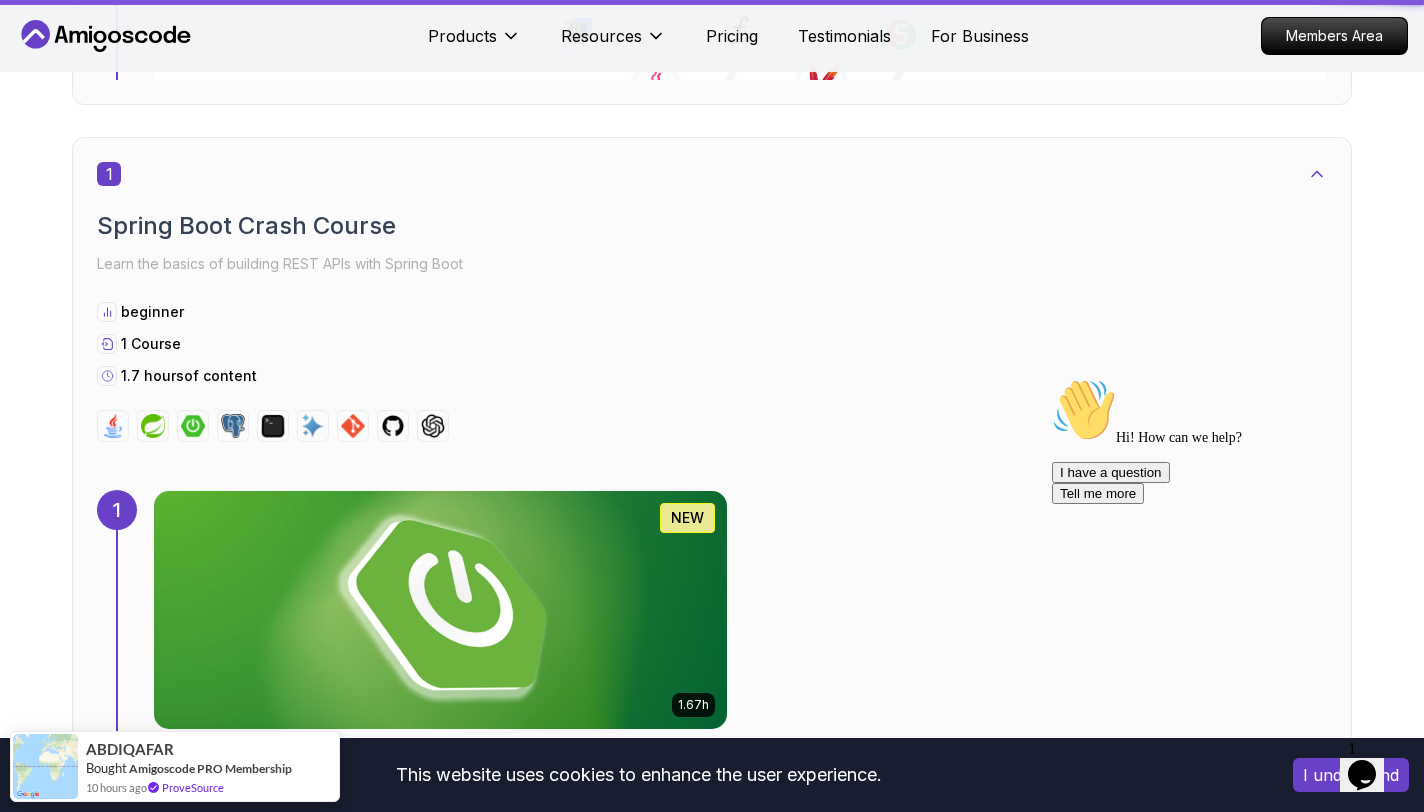 scroll, scrollTop: 0, scrollLeft: 0, axis: both 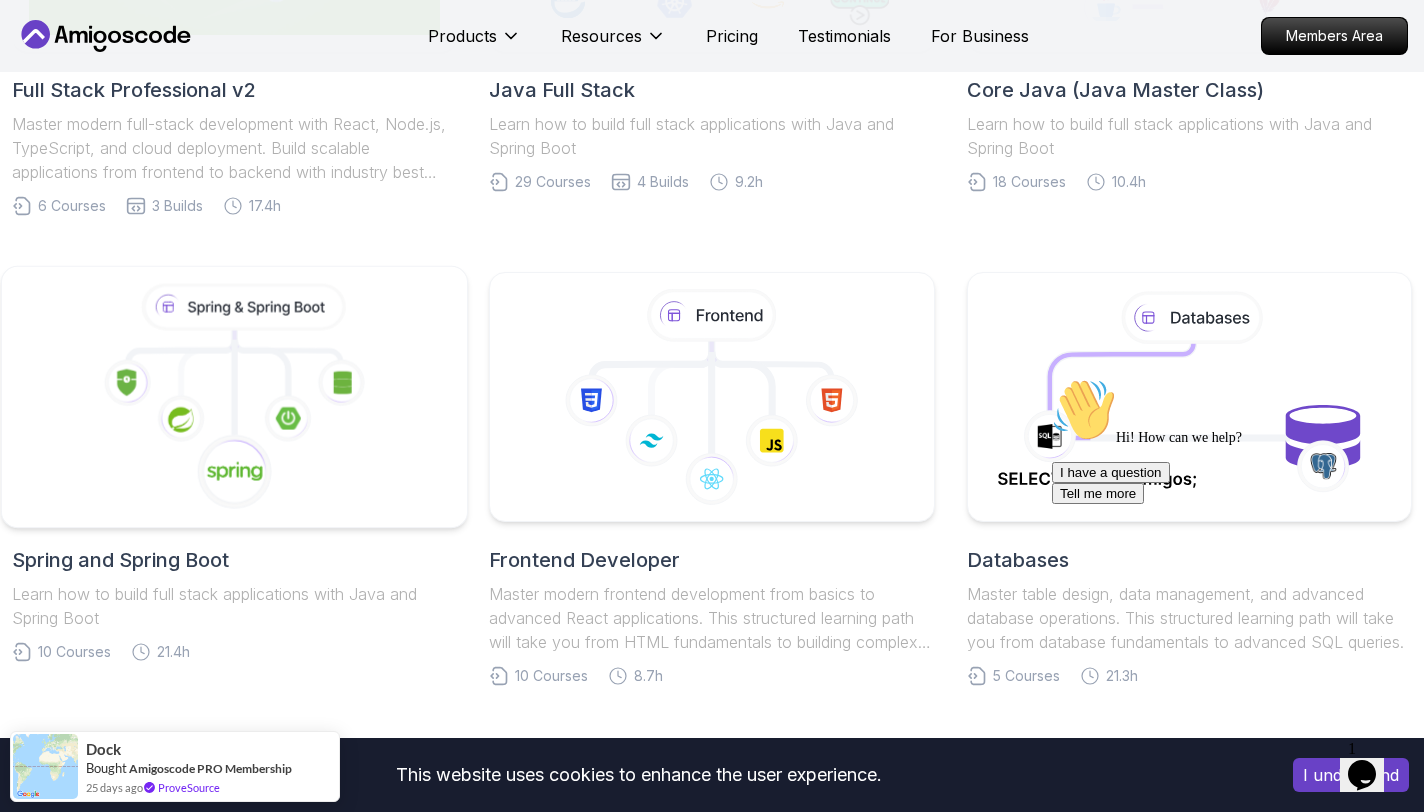 click 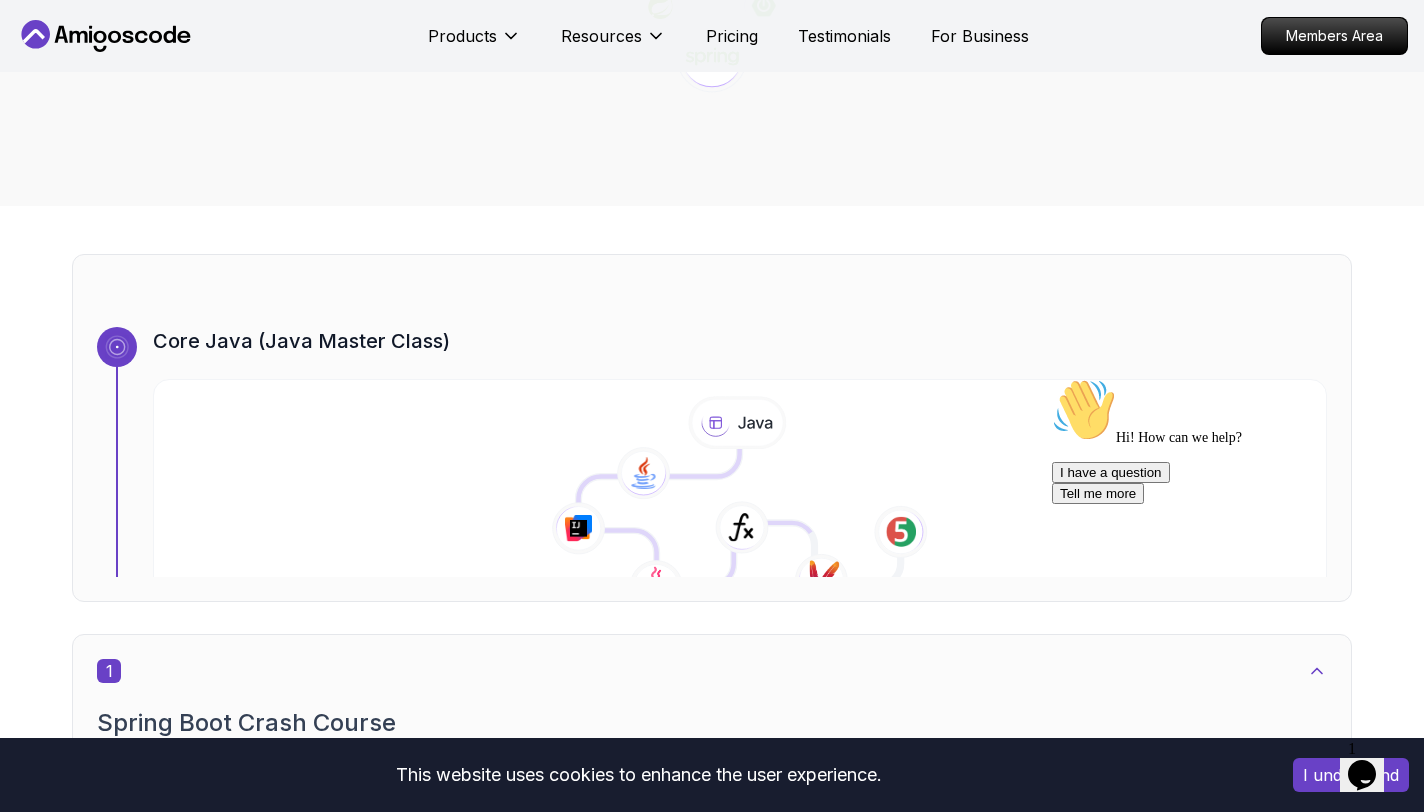 scroll, scrollTop: 0, scrollLeft: 0, axis: both 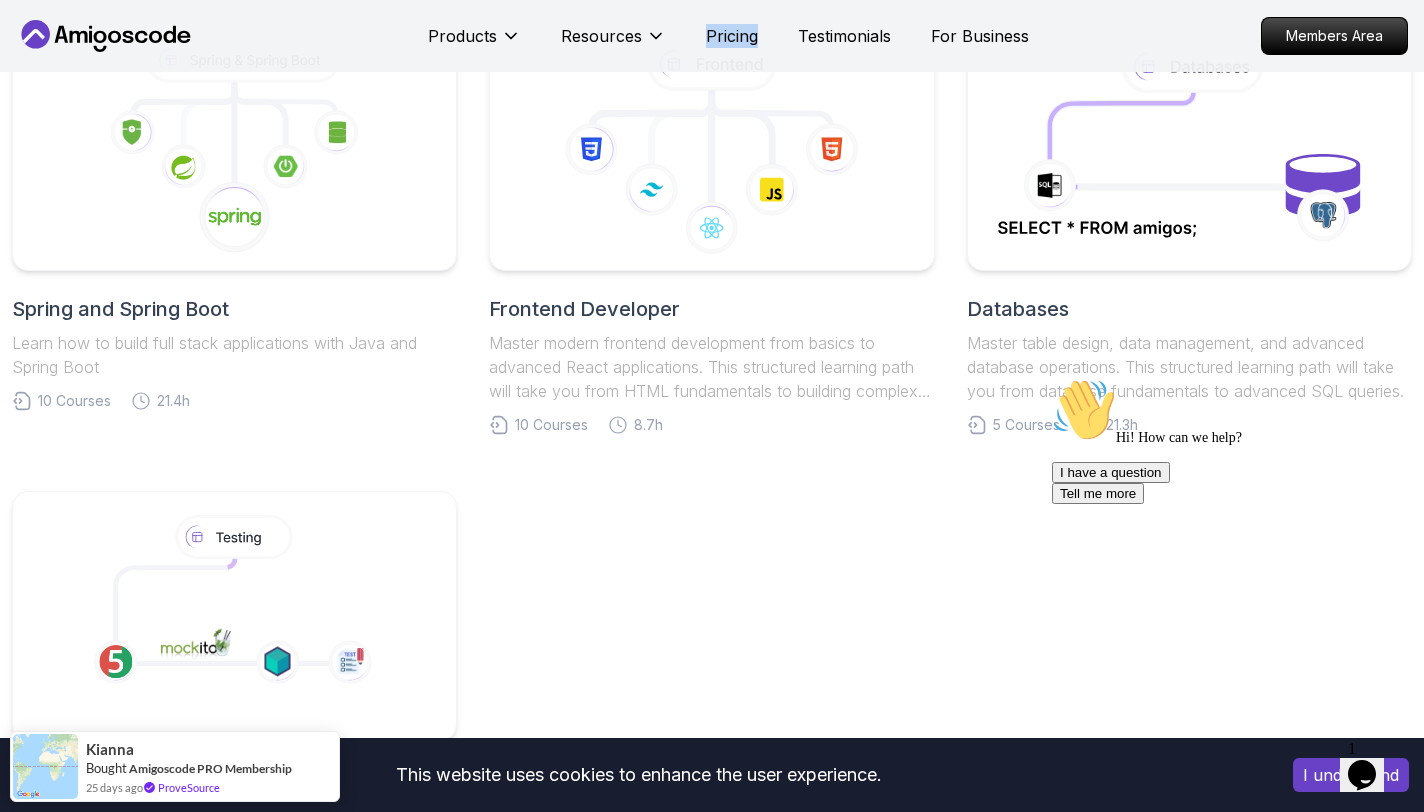 click on "Spring and Spring Boot" at bounding box center (234, 309) 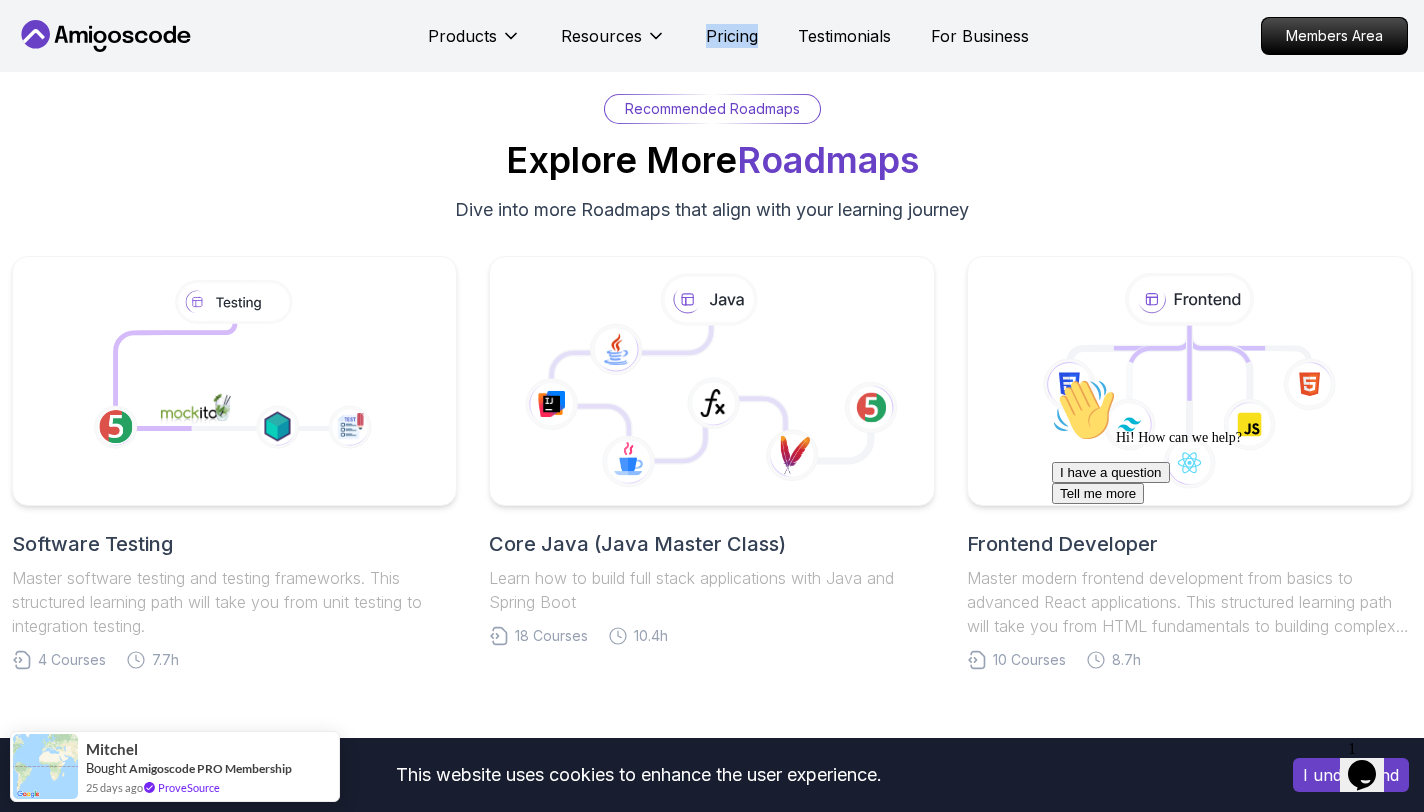 scroll, scrollTop: 7256, scrollLeft: 0, axis: vertical 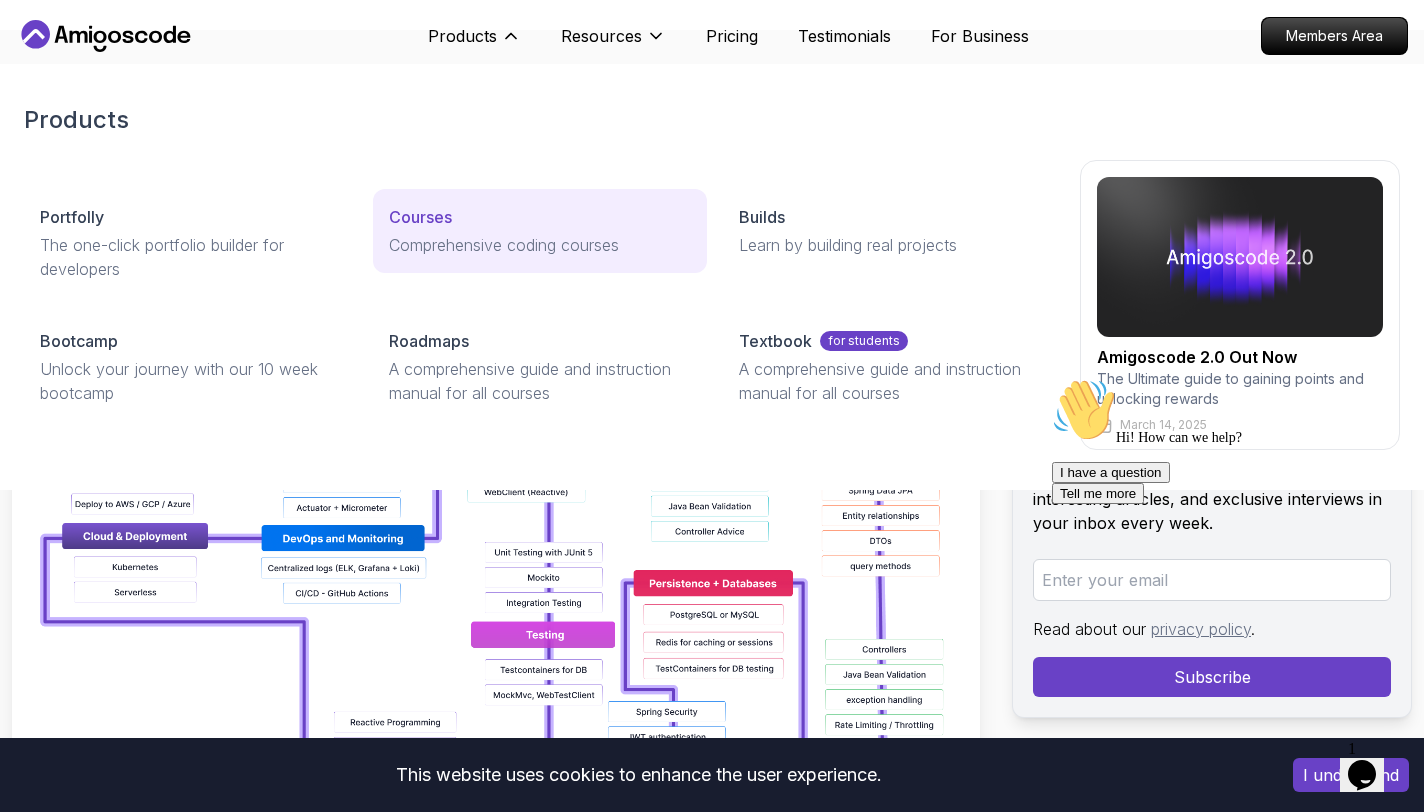 click on "Comprehensive coding courses" at bounding box center (539, 245) 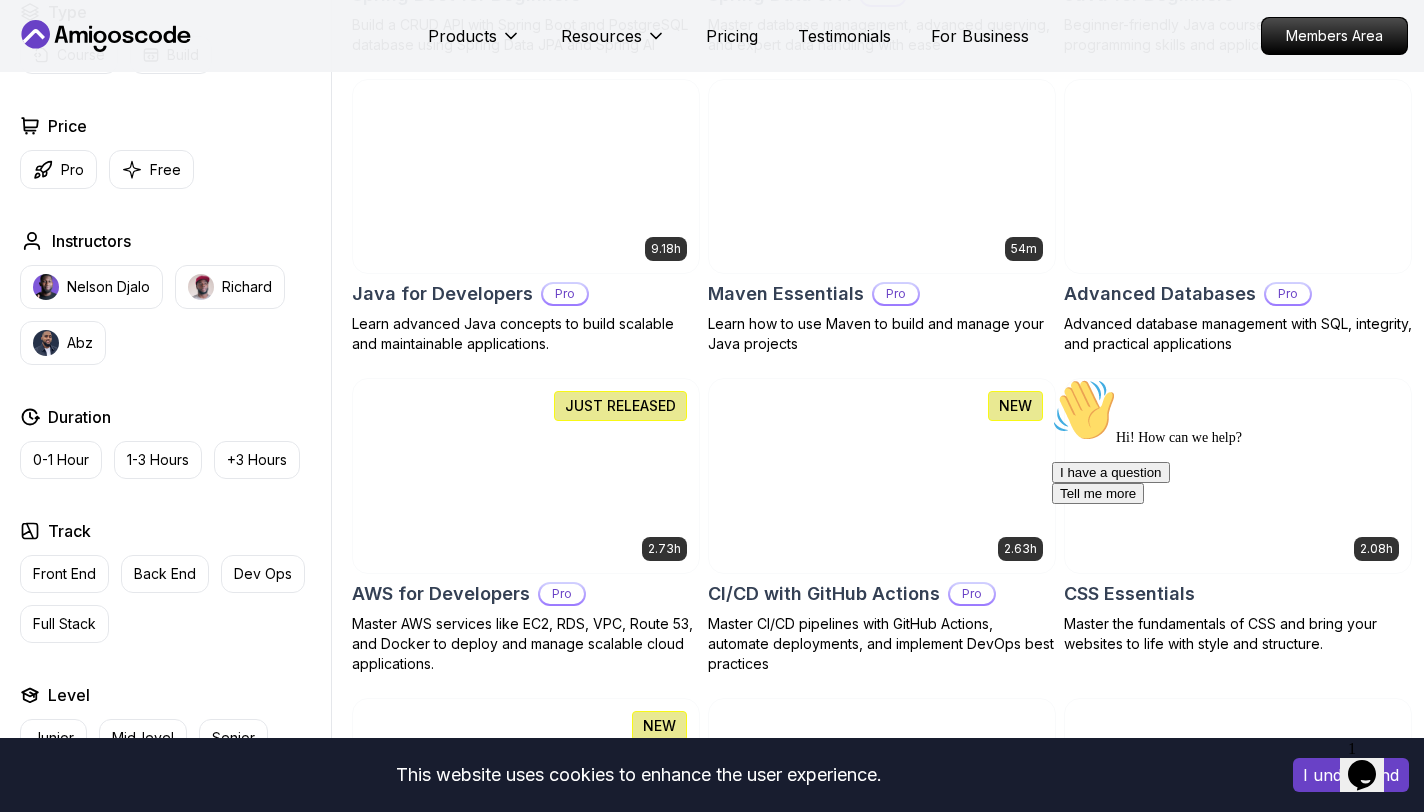 scroll, scrollTop: 1251, scrollLeft: 0, axis: vertical 